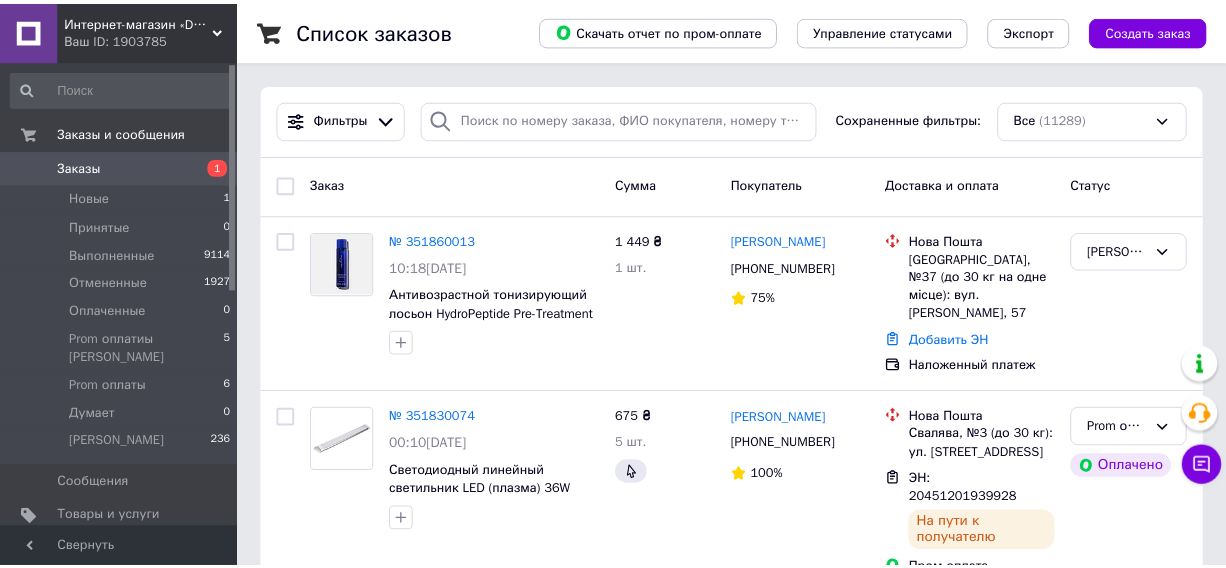 scroll, scrollTop: 3640, scrollLeft: 0, axis: vertical 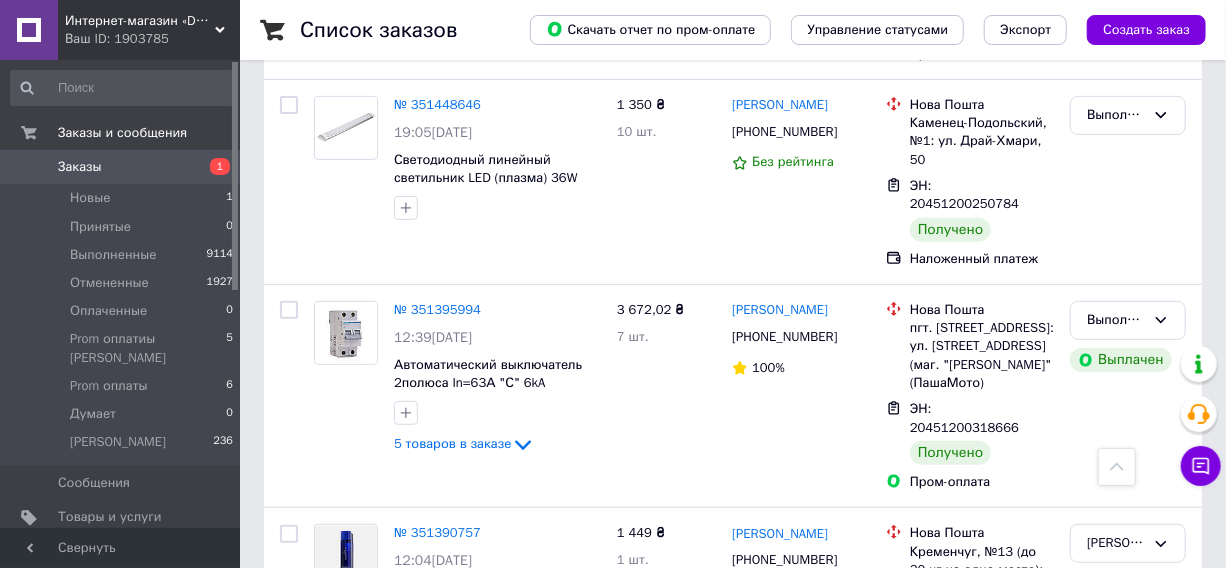 click on "Заказы" at bounding box center [121, 167] 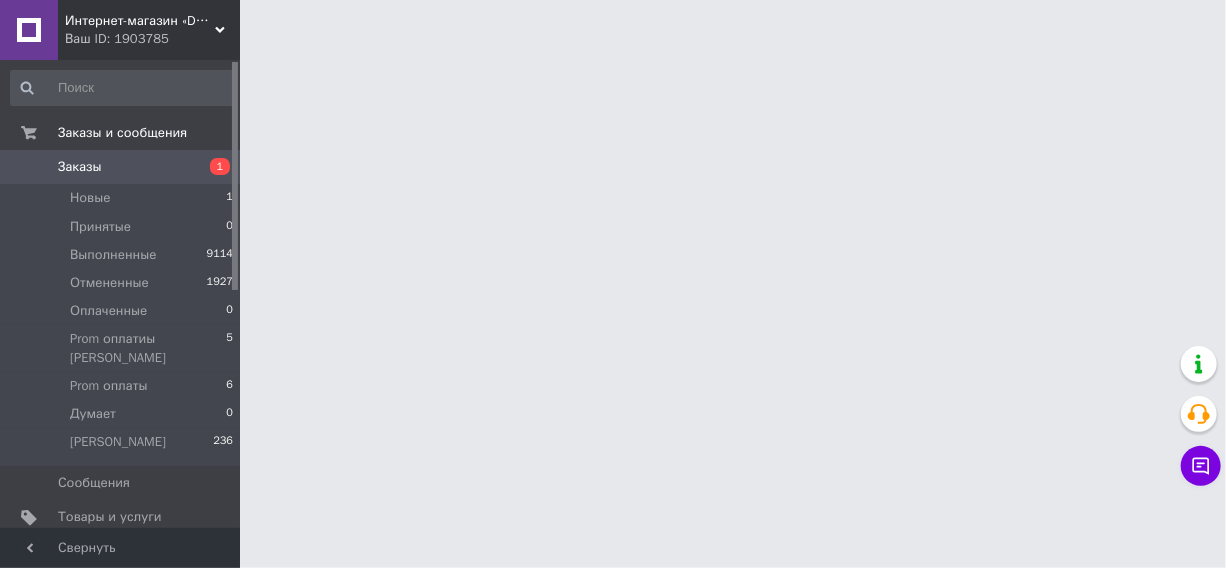 scroll, scrollTop: 0, scrollLeft: 0, axis: both 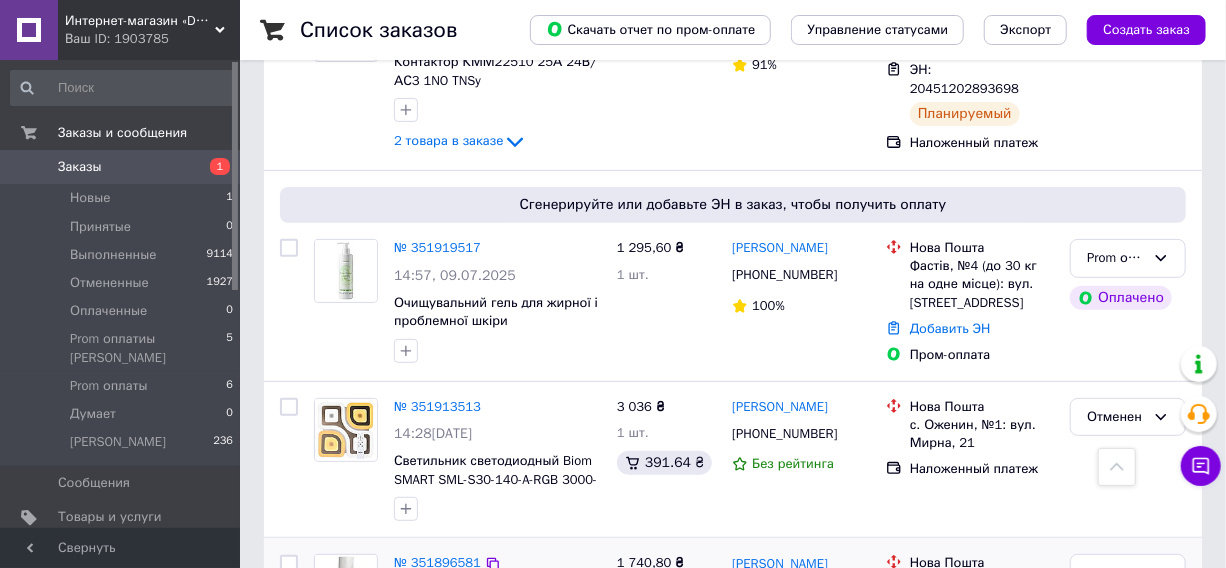 click on "Добавить ЭН" at bounding box center [950, 661] 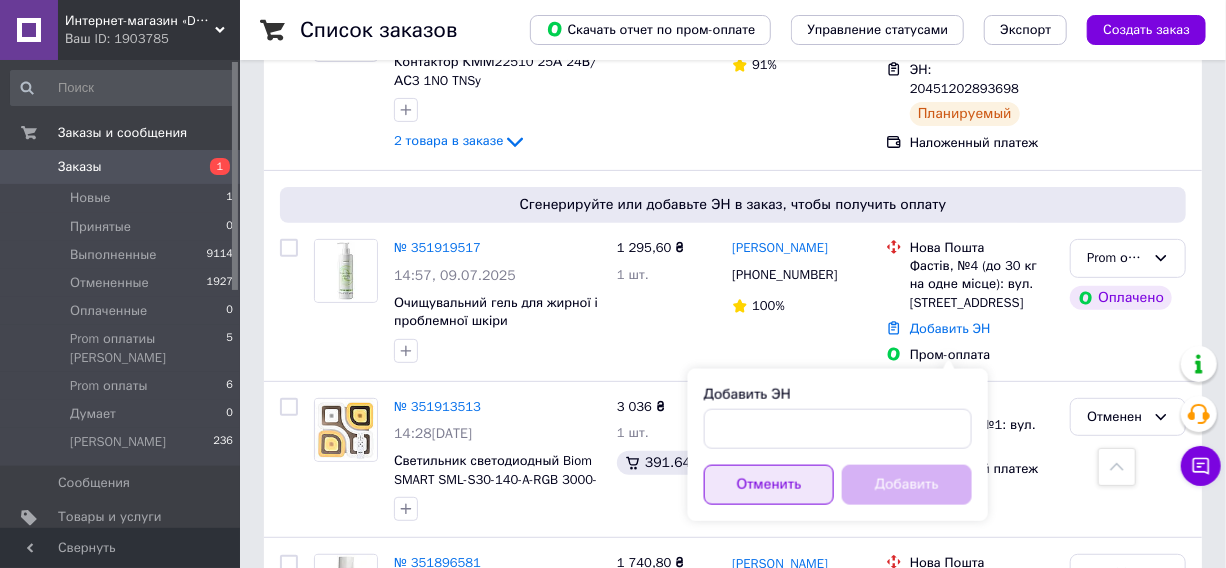 click on "Отменить" at bounding box center [769, 485] 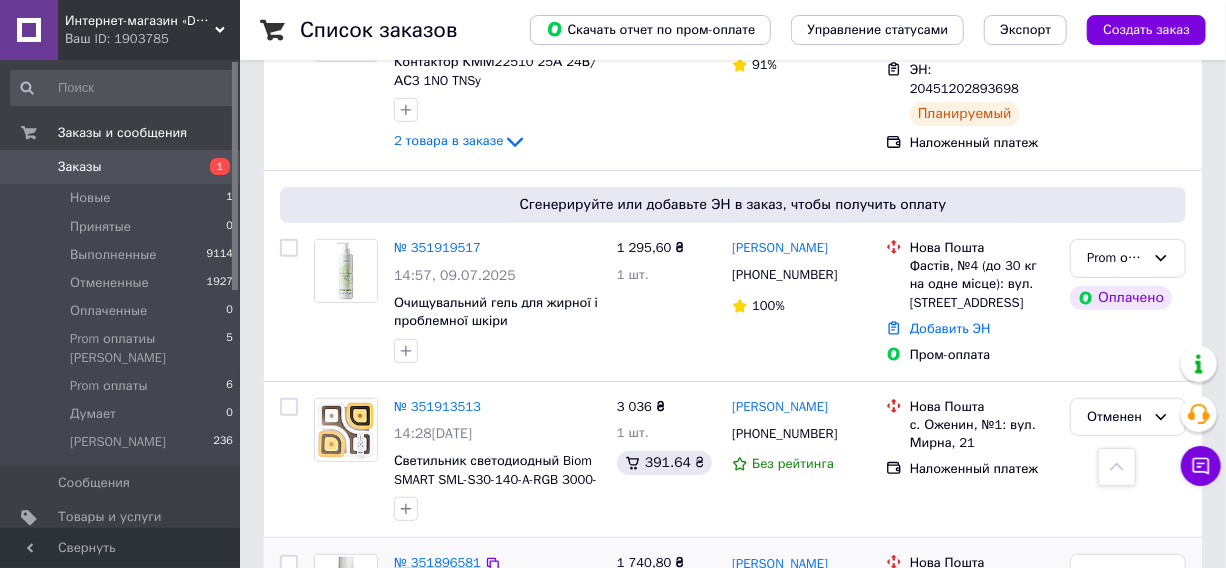 click on "№ 351896581" at bounding box center (437, 562) 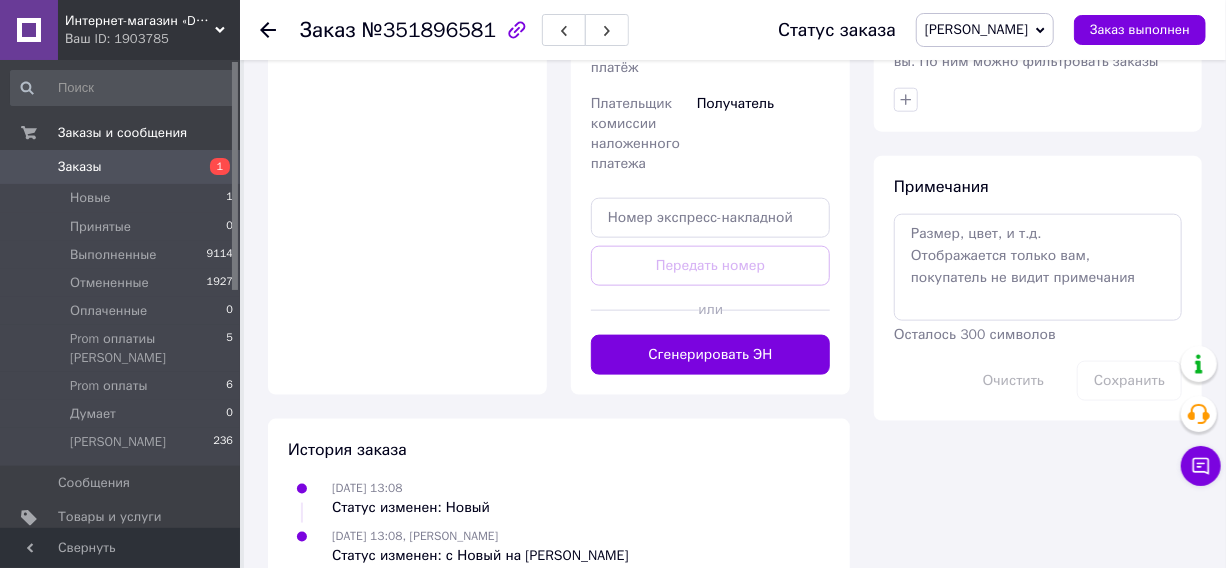 scroll, scrollTop: 940, scrollLeft: 0, axis: vertical 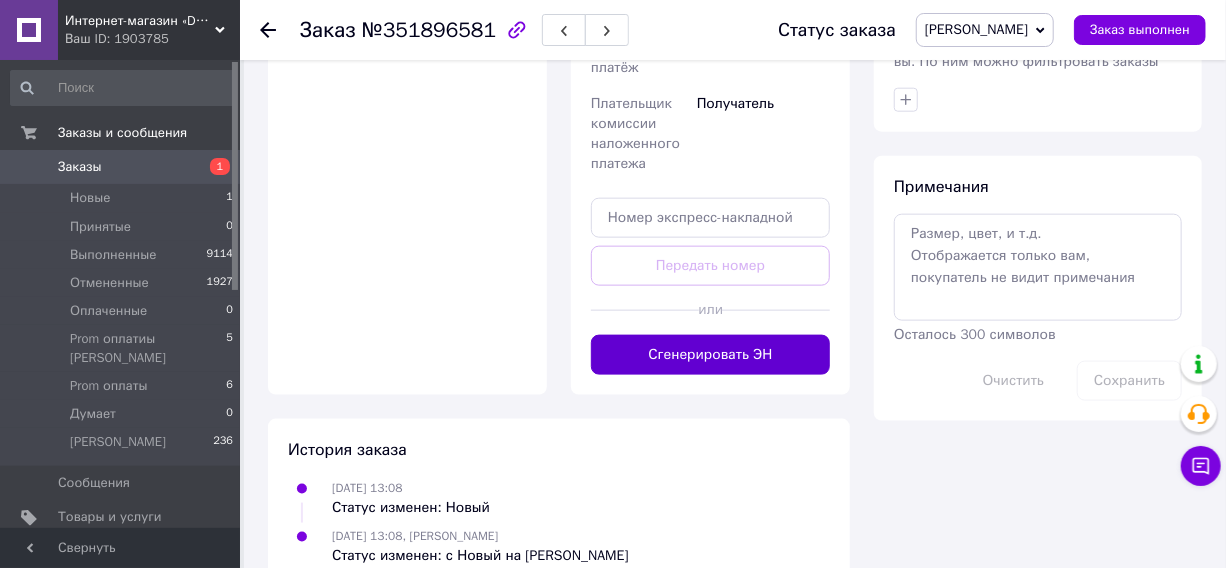 click on "Сгенерировать ЭН" at bounding box center [710, 355] 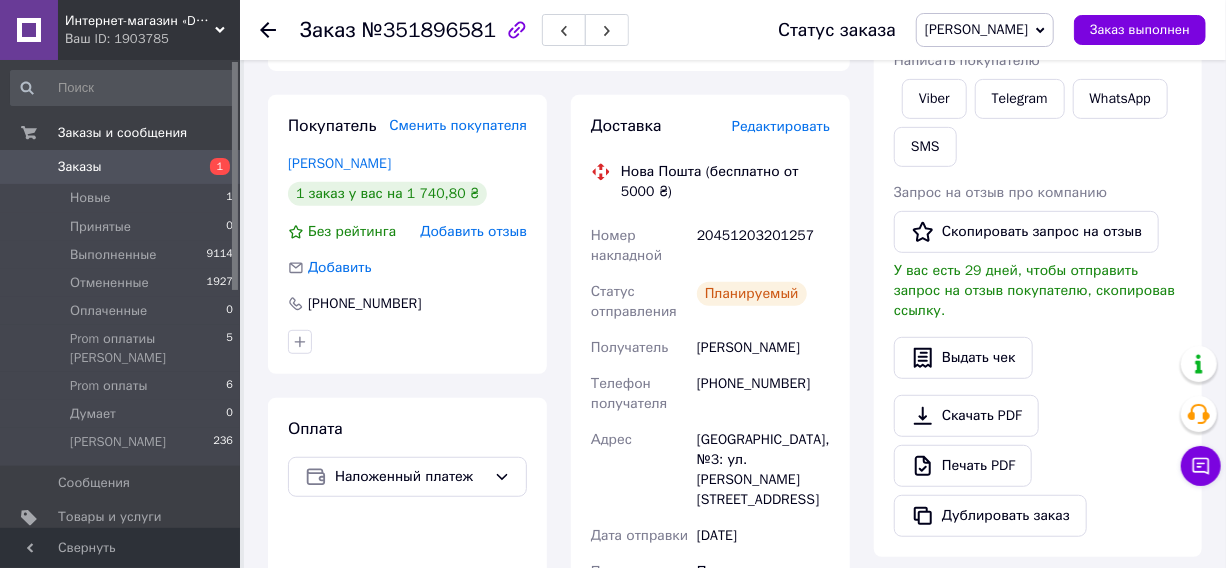 scroll, scrollTop: 296, scrollLeft: 0, axis: vertical 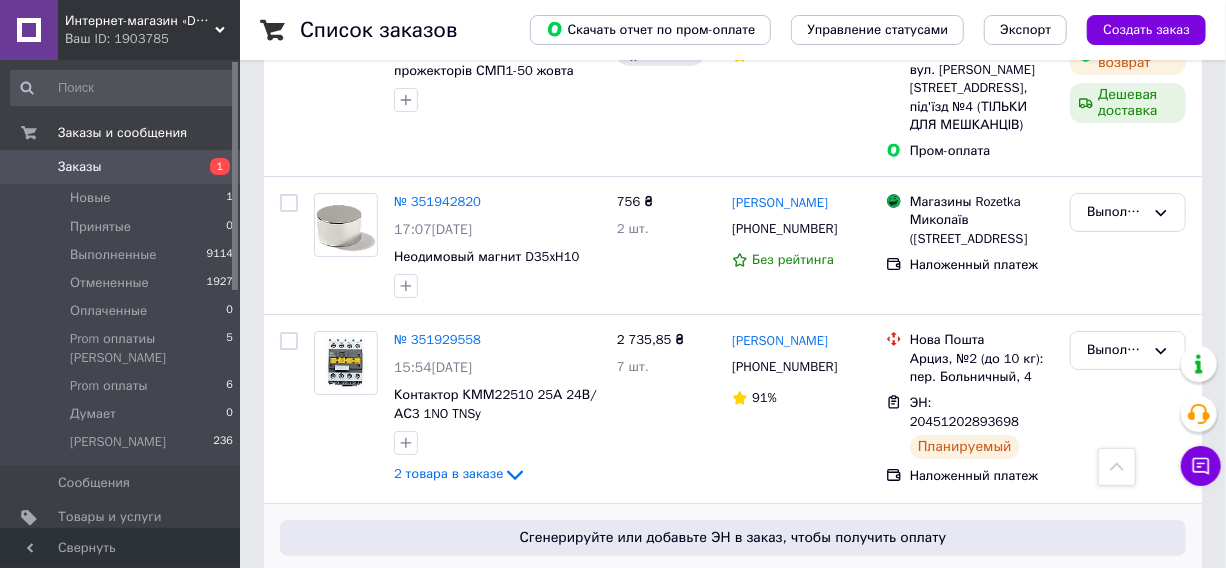 click on "№ 351919517" at bounding box center (437, 580) 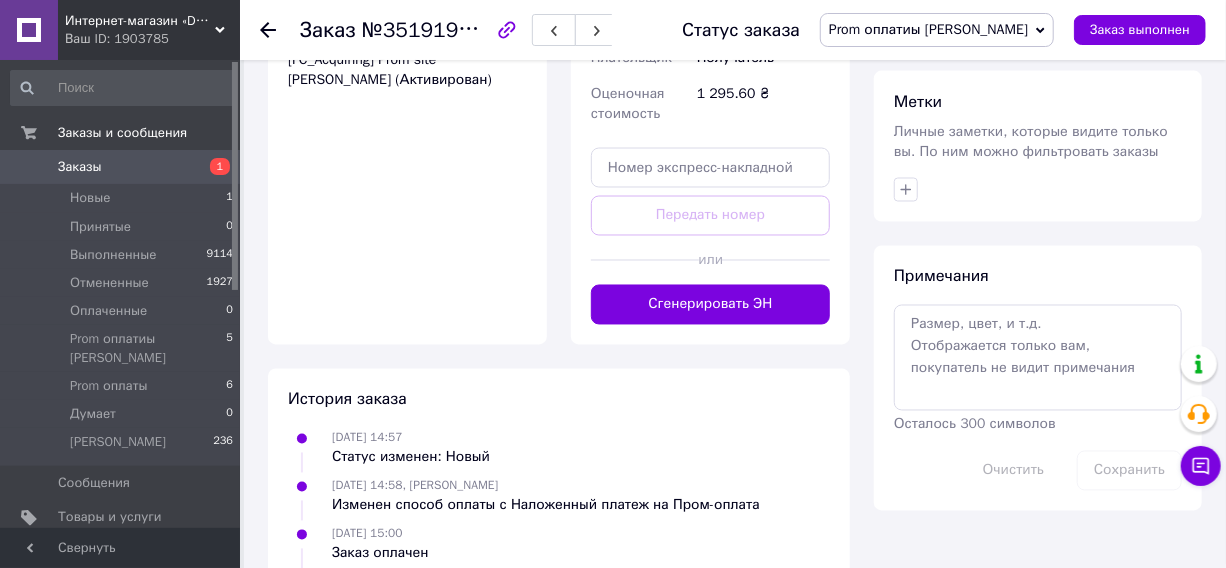 scroll, scrollTop: 1480, scrollLeft: 0, axis: vertical 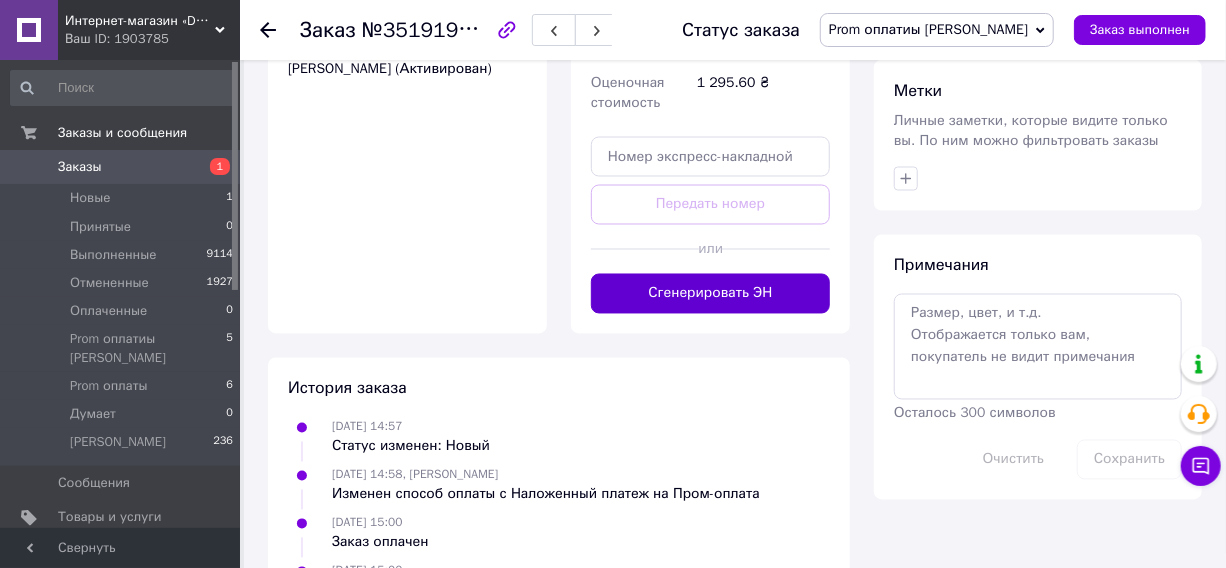 click on "Сгенерировать ЭН" at bounding box center [710, 294] 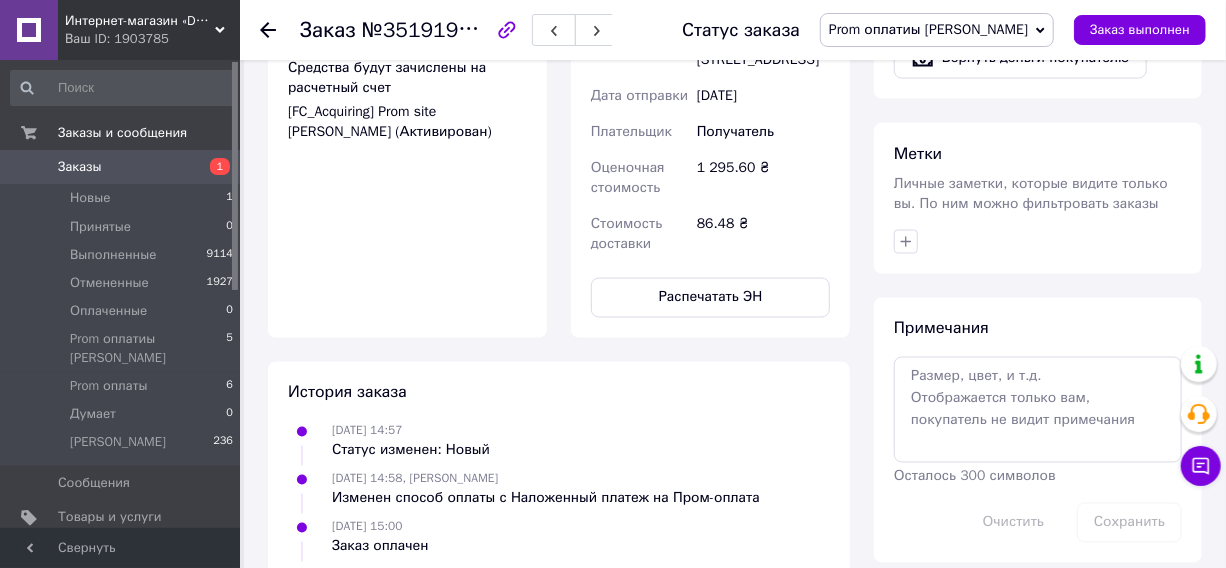 scroll, scrollTop: 1423, scrollLeft: 0, axis: vertical 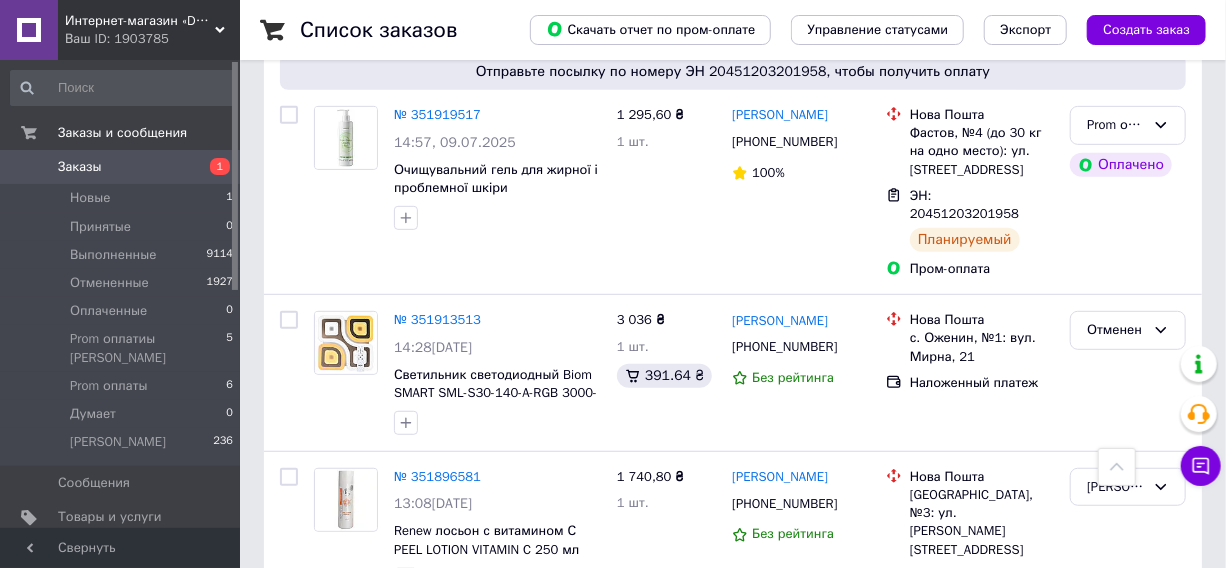 click on "№ 351891597" at bounding box center (437, 699) 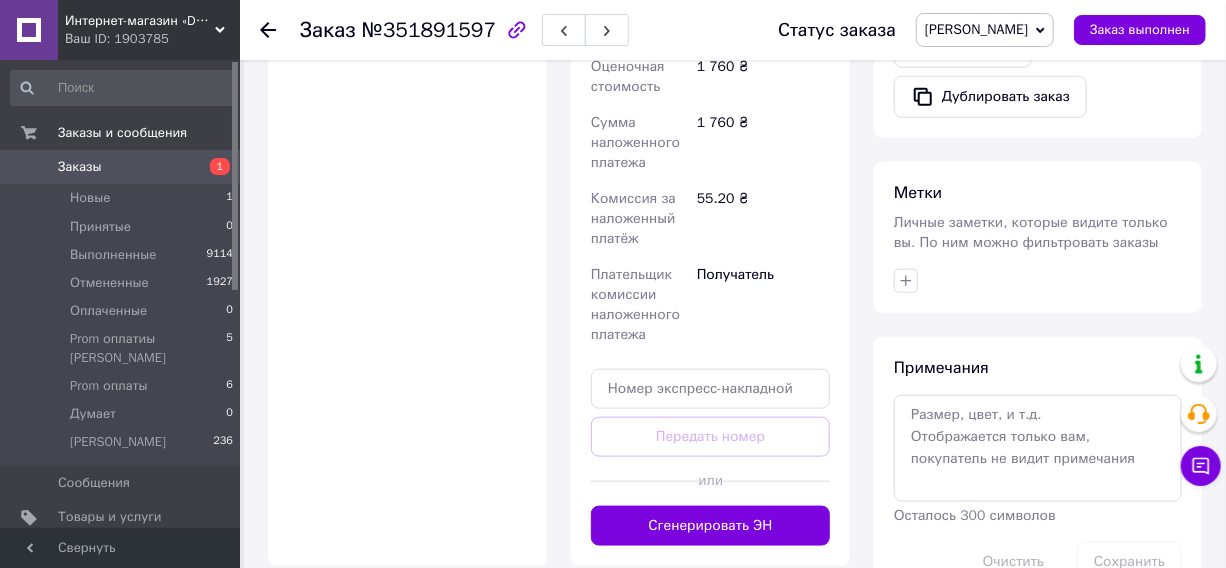 scroll, scrollTop: 1000, scrollLeft: 0, axis: vertical 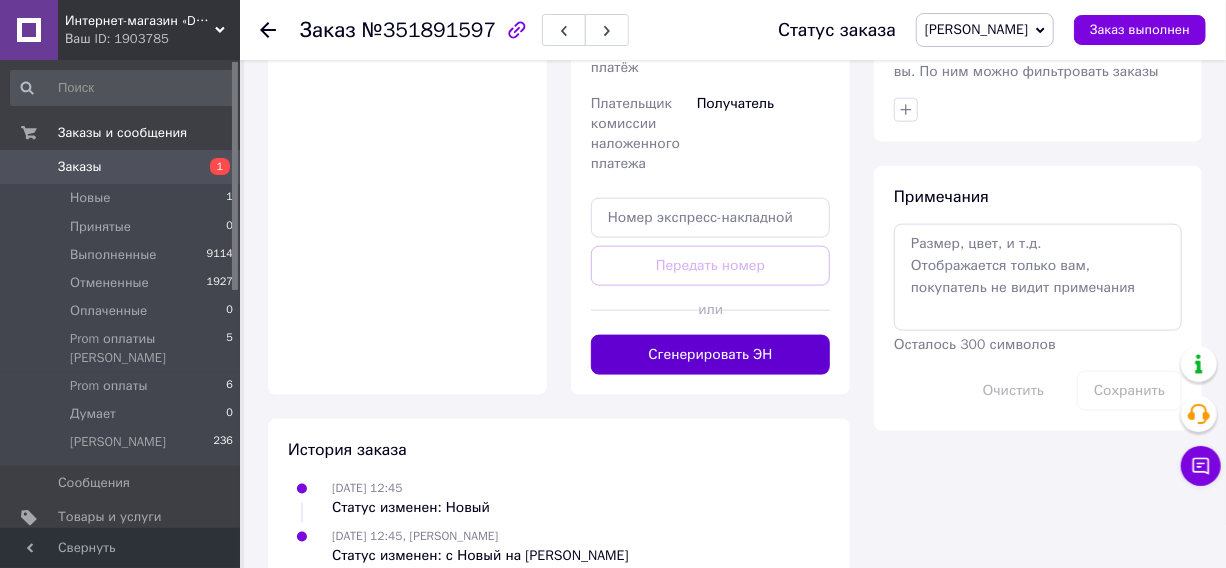 click on "Сгенерировать ЭН" at bounding box center (710, 355) 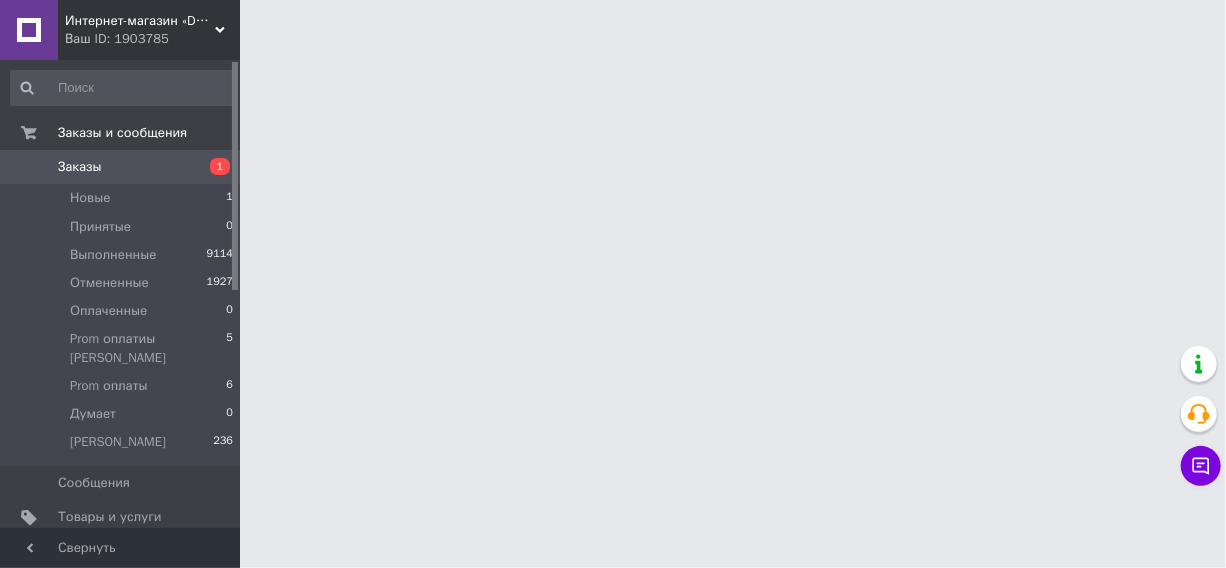 scroll, scrollTop: 0, scrollLeft: 0, axis: both 